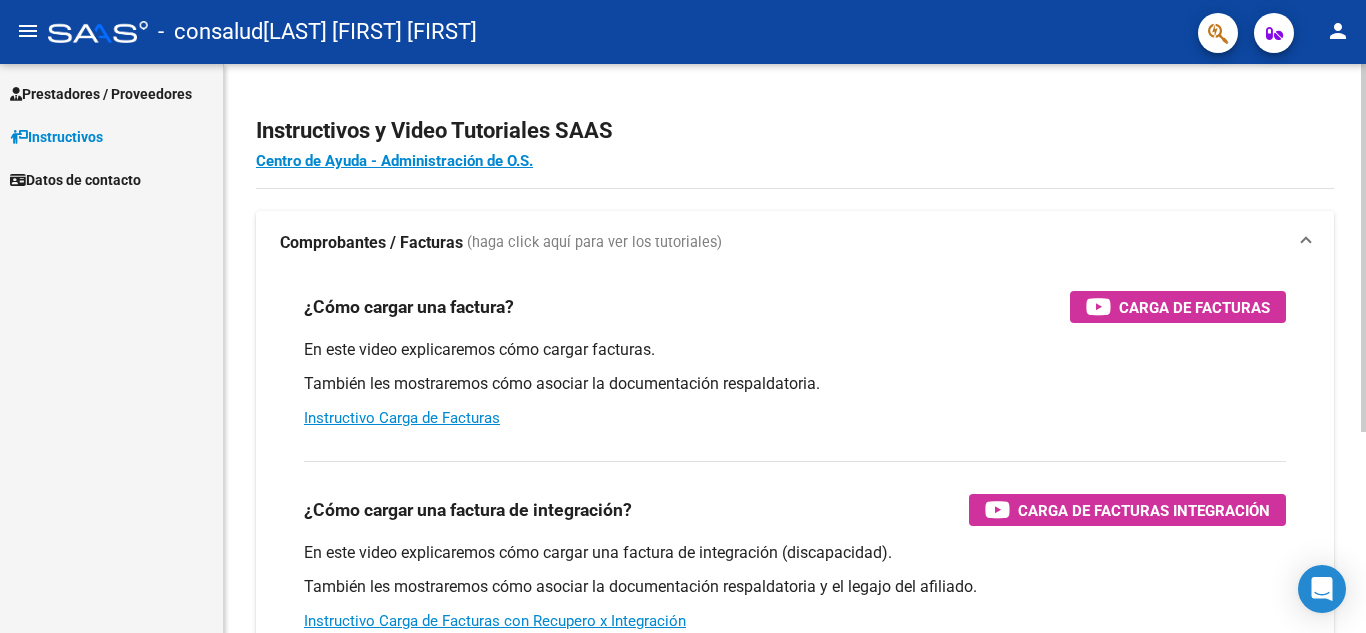 scroll, scrollTop: 0, scrollLeft: 0, axis: both 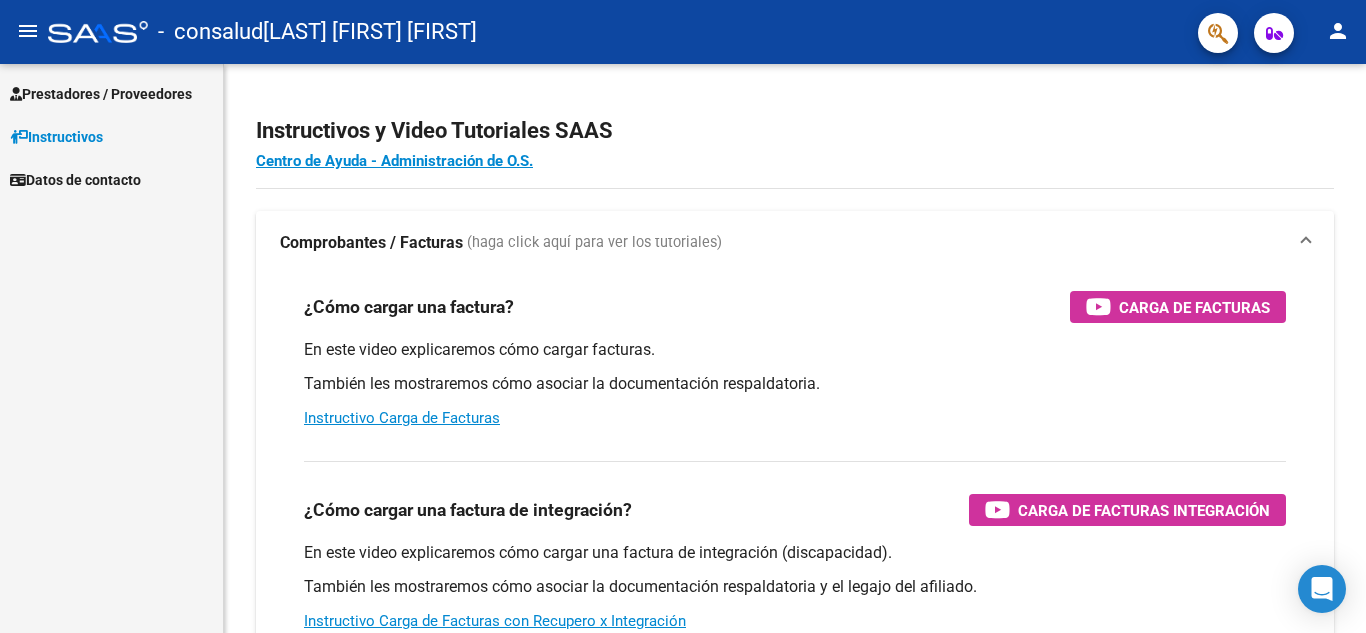 click on "Prestadores / Proveedores" at bounding box center [111, 93] 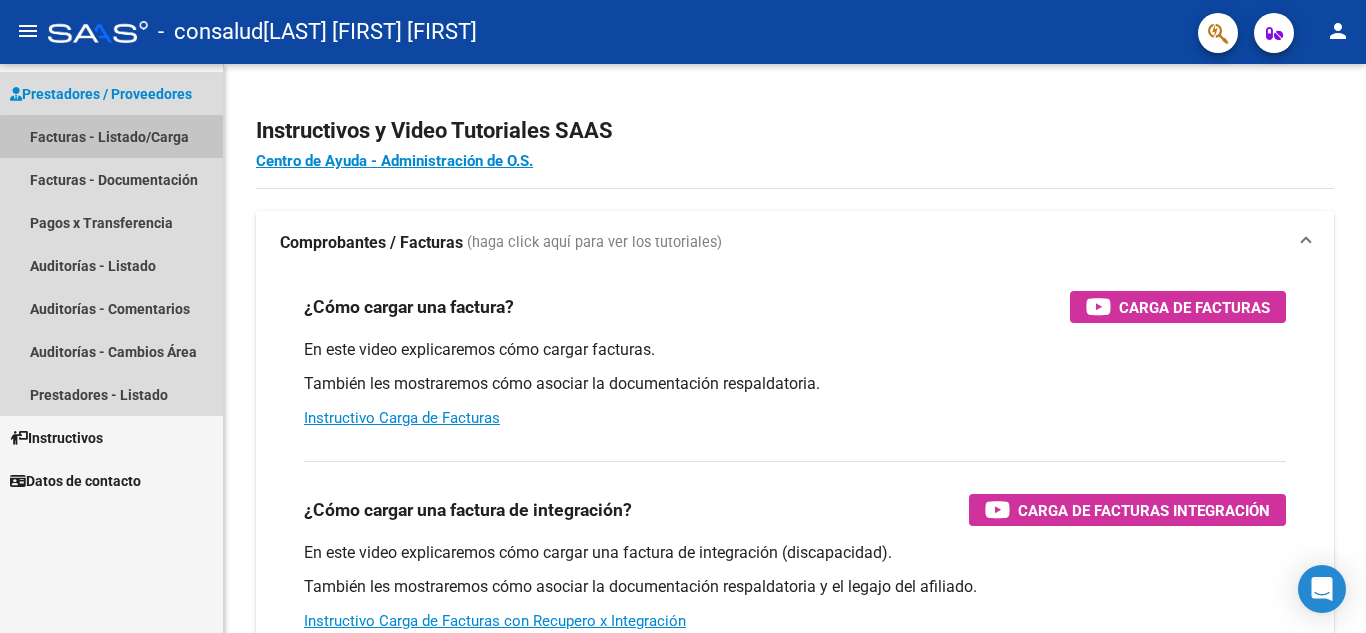 click on "Facturas - Listado/Carga" at bounding box center [111, 136] 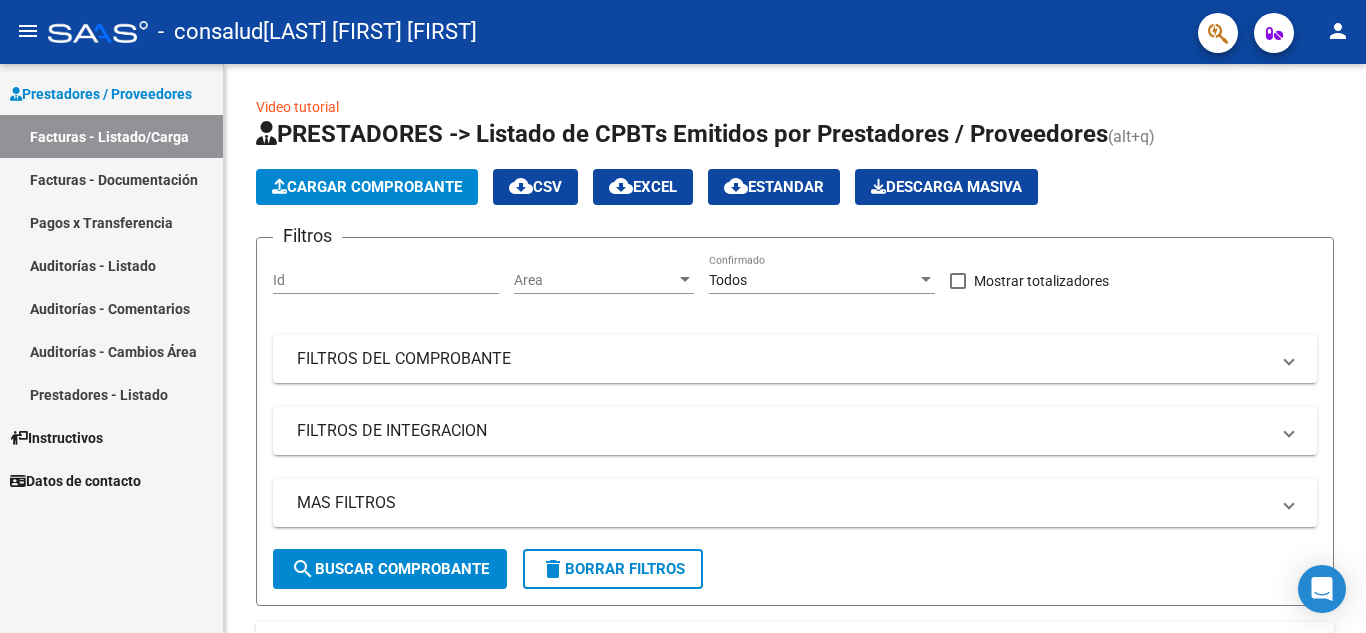 click on "Facturas - Documentación" at bounding box center (111, 179) 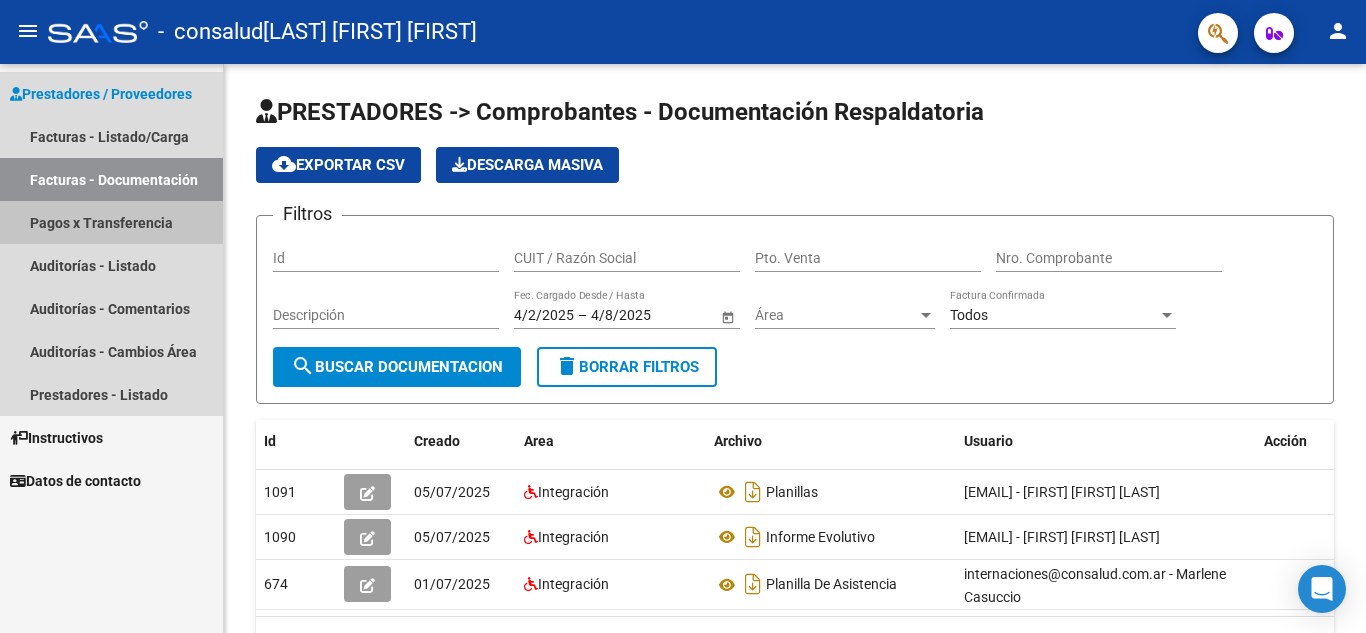 click on "Pagos x Transferencia" at bounding box center [111, 222] 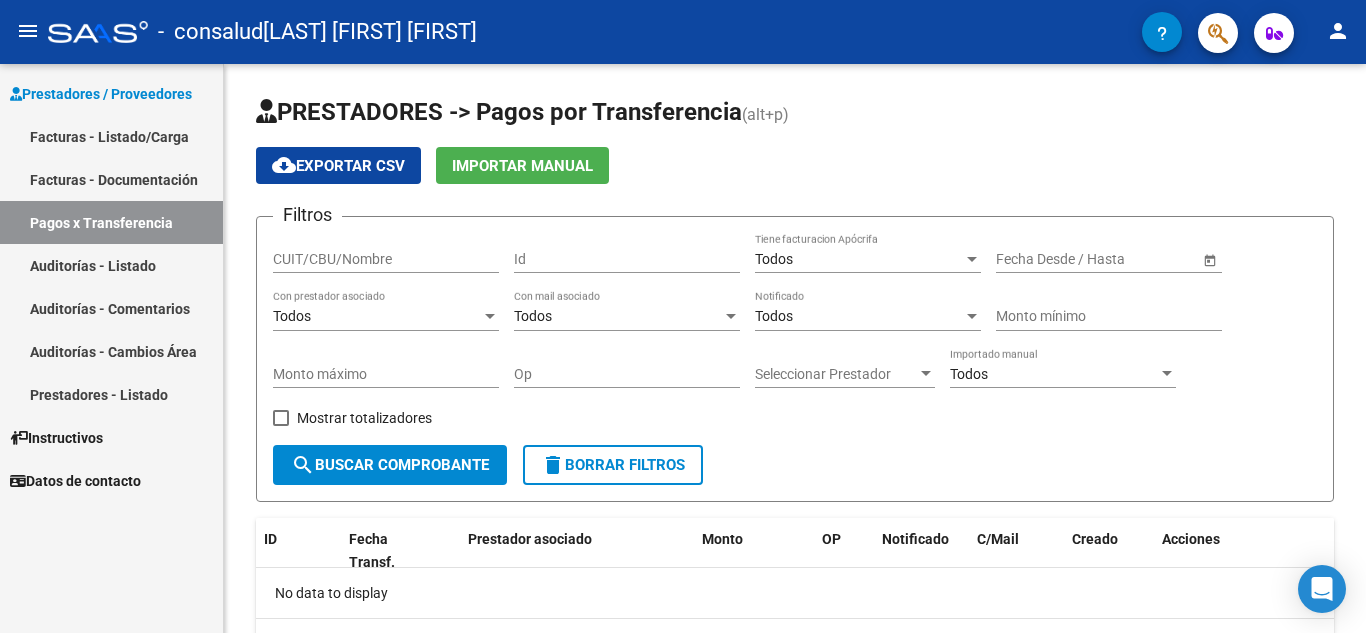 click on "Facturas - Documentación" at bounding box center (111, 179) 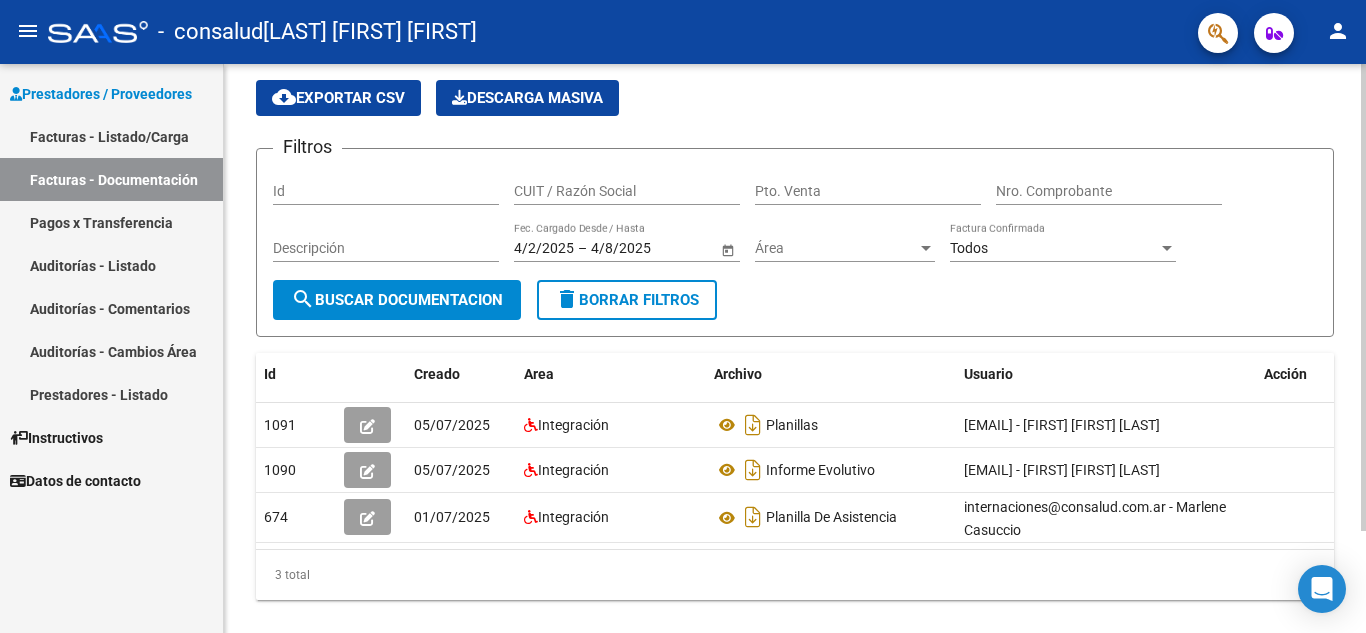 scroll, scrollTop: 124, scrollLeft: 0, axis: vertical 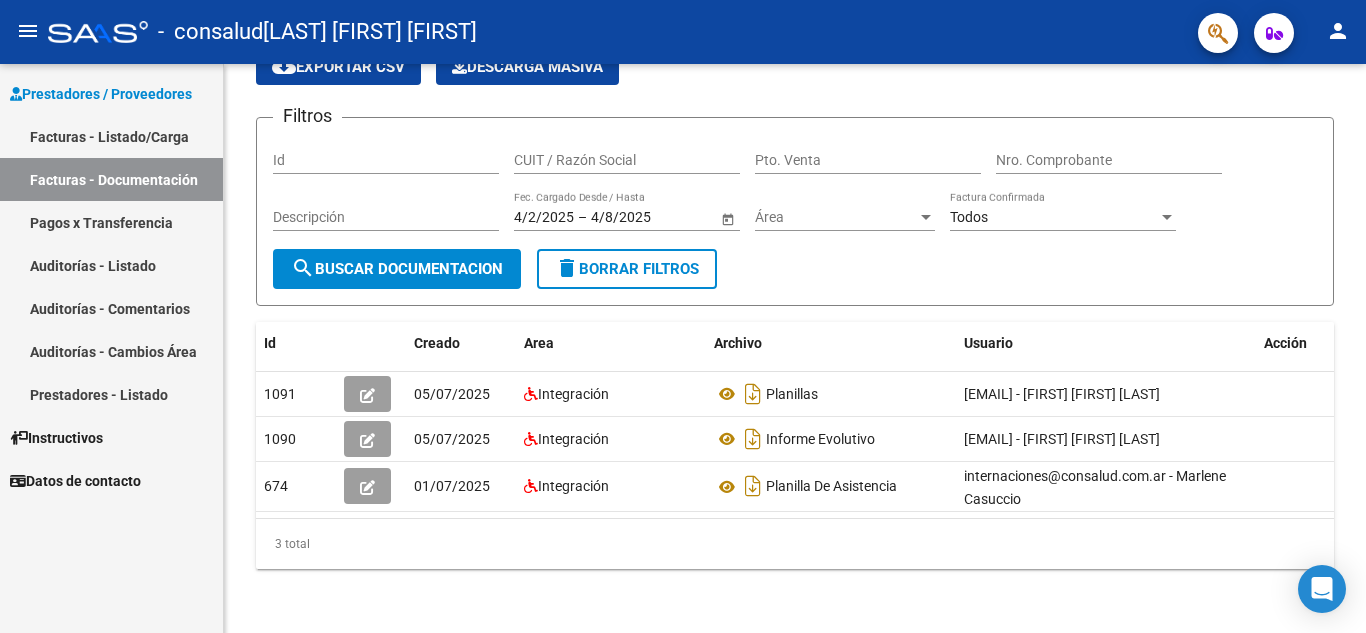 click on "Facturas - Documentación" at bounding box center [111, 179] 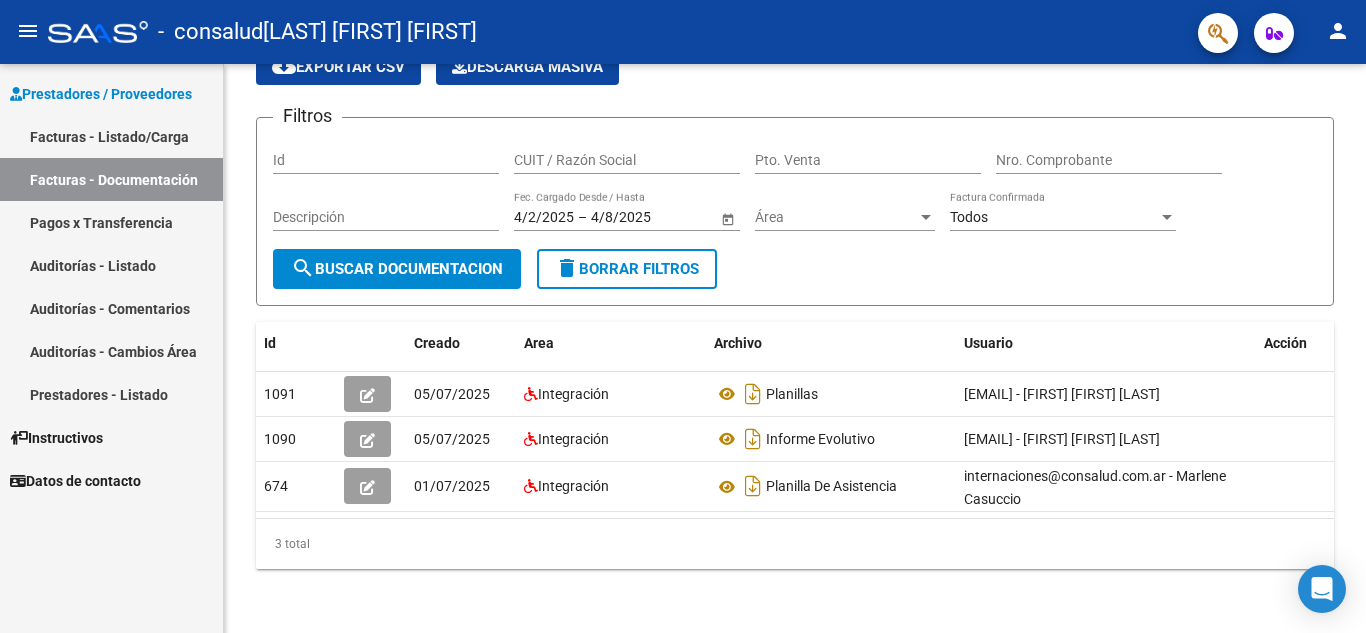 click on "Pagos x Transferencia" at bounding box center [111, 222] 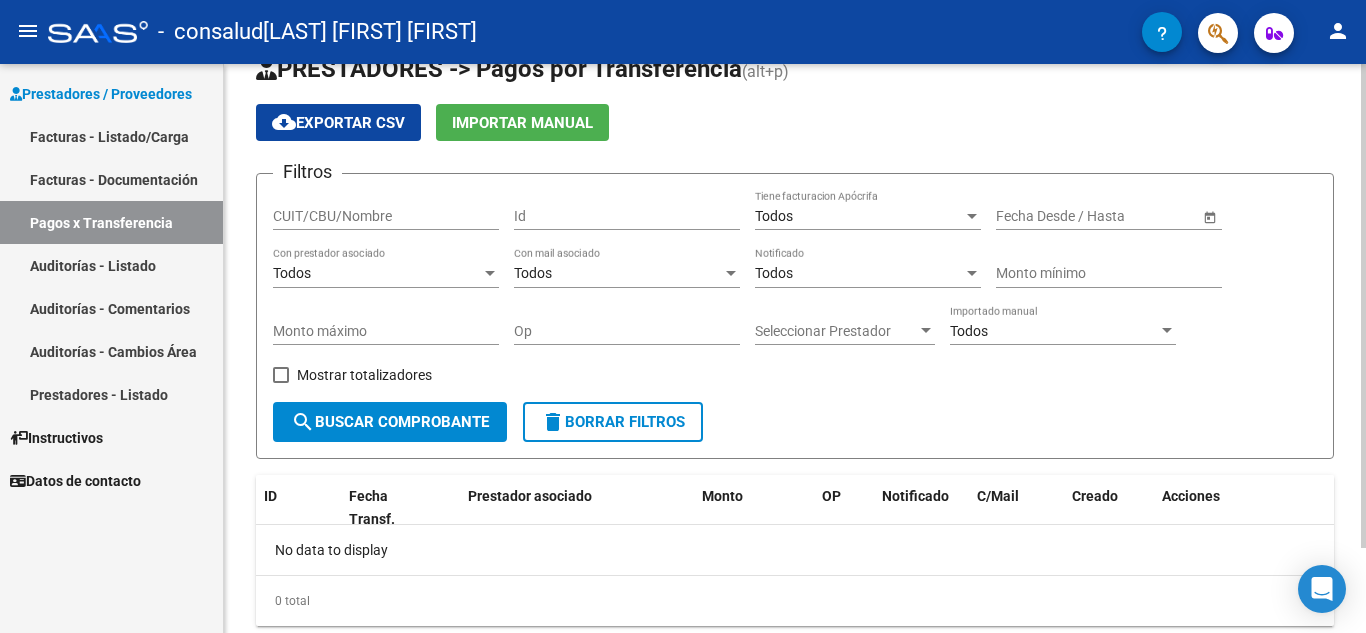 scroll, scrollTop: 0, scrollLeft: 0, axis: both 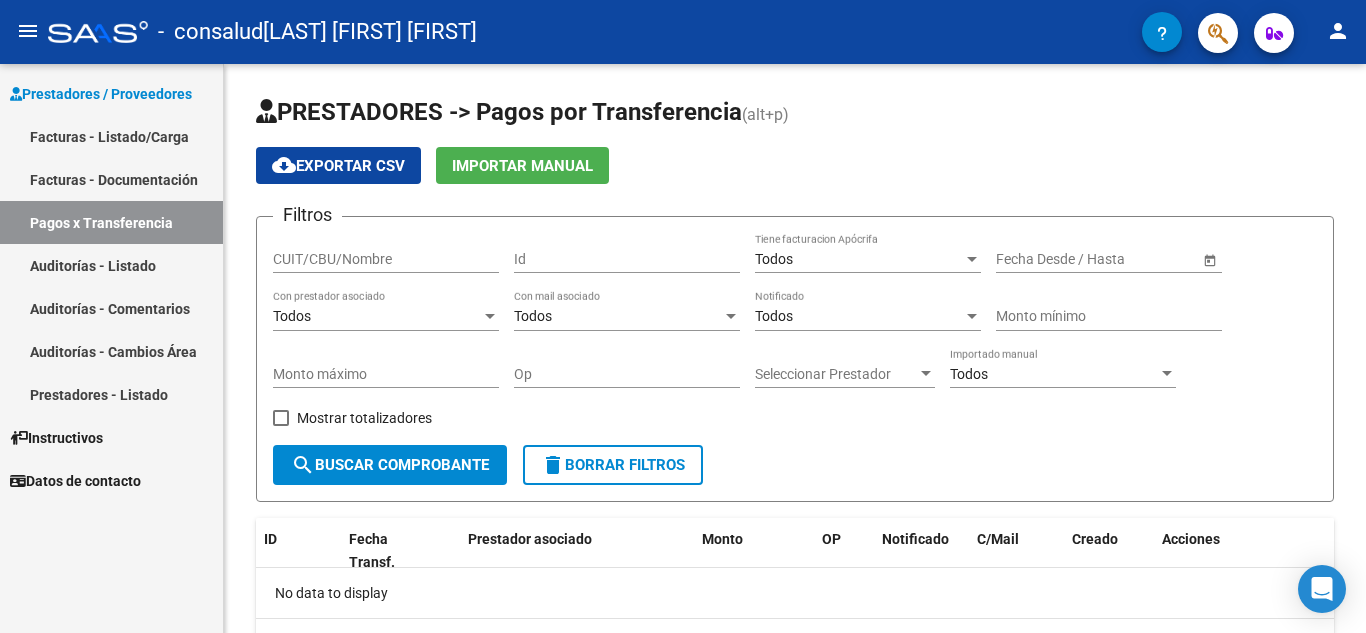 click on "Auditorías - Listado" at bounding box center (111, 265) 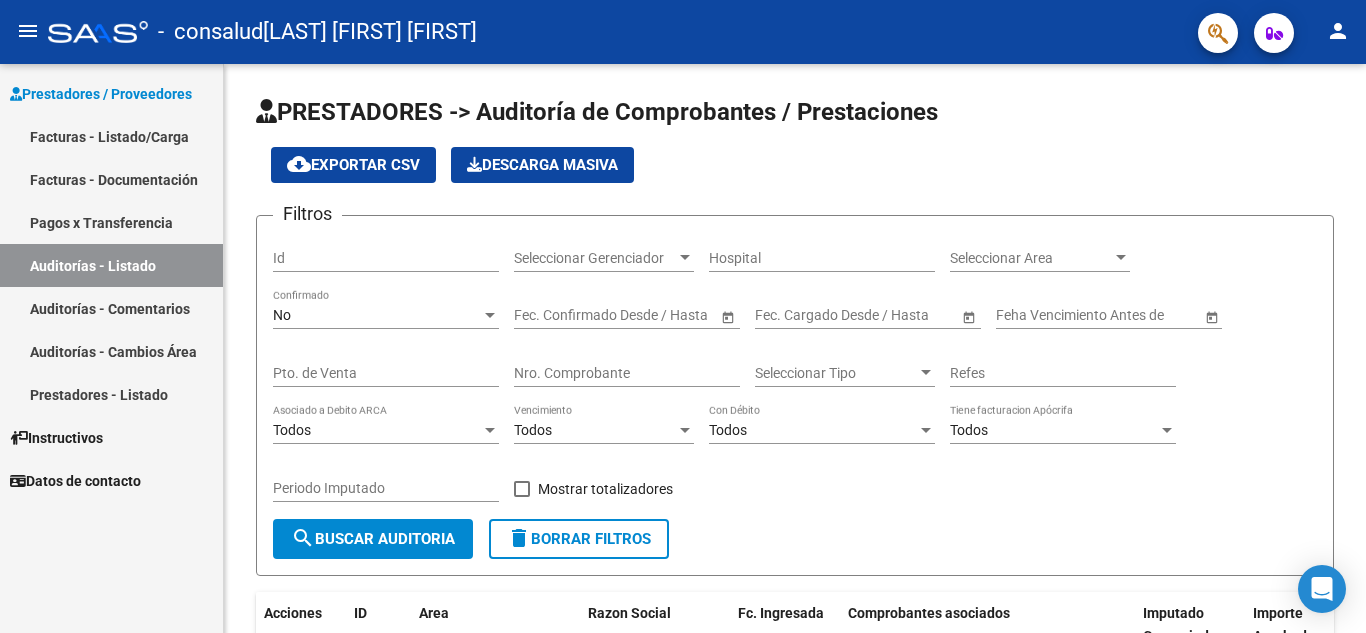 click on "Auditorías - Comentarios" at bounding box center [111, 308] 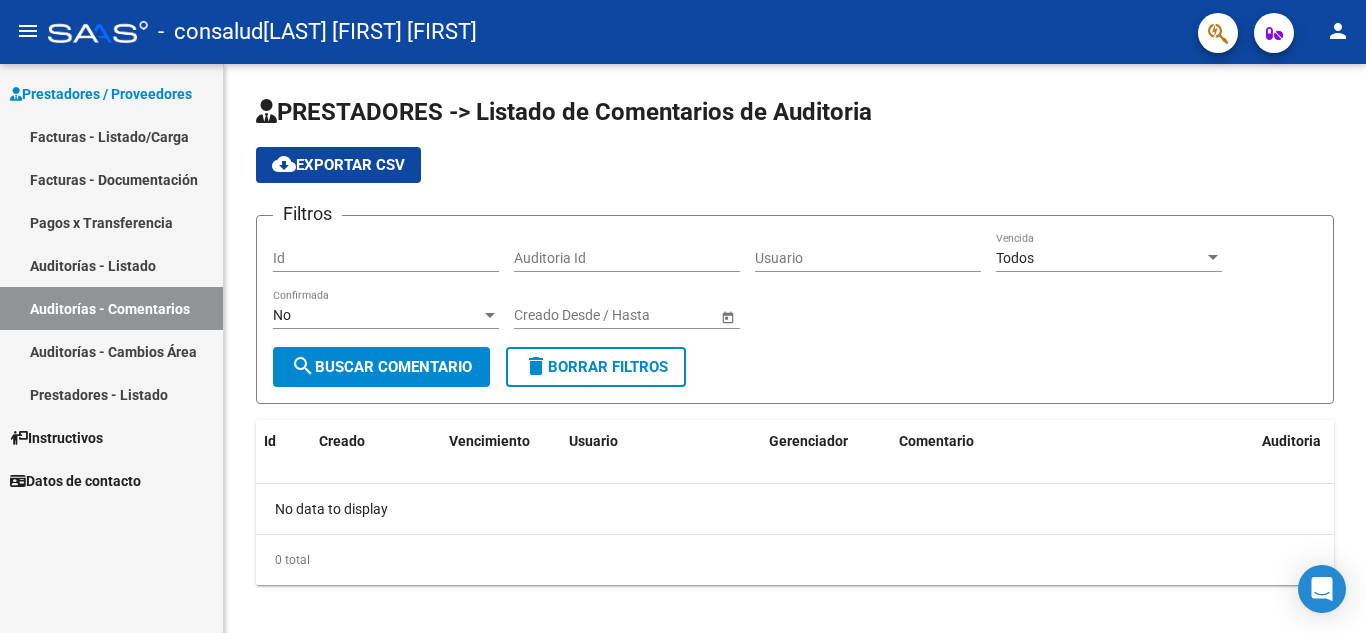 click on "Prestadores - Listado" at bounding box center [111, 394] 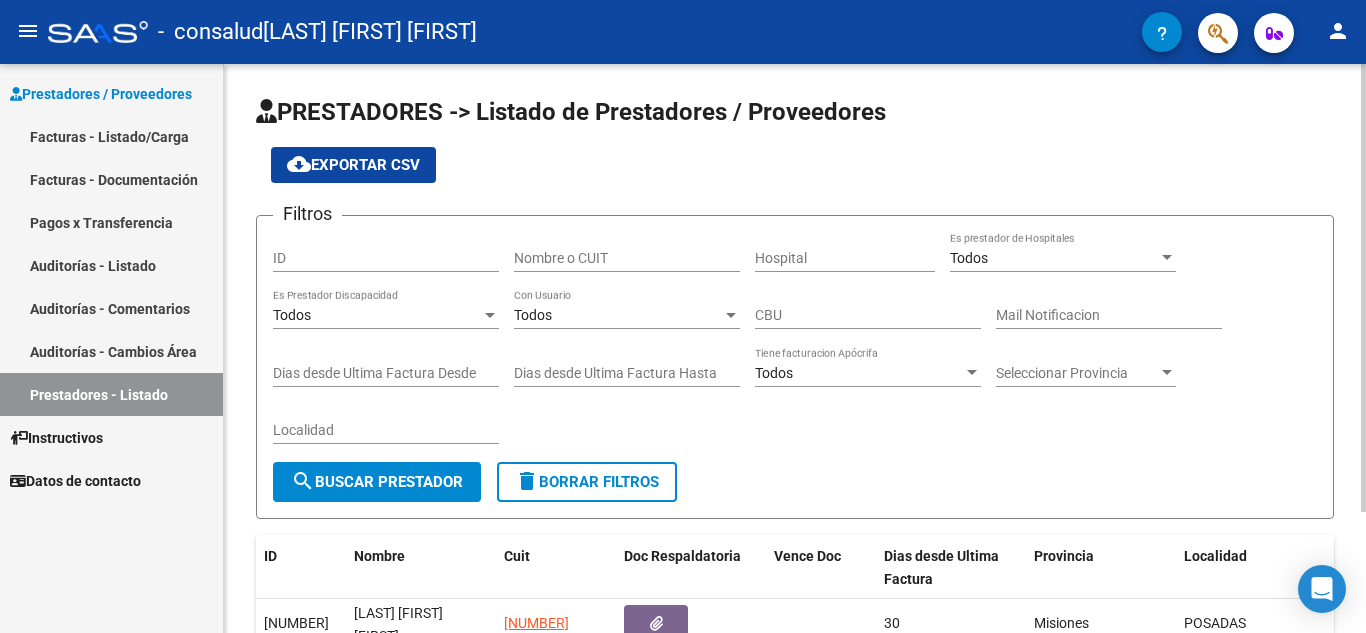 scroll, scrollTop: 153, scrollLeft: 0, axis: vertical 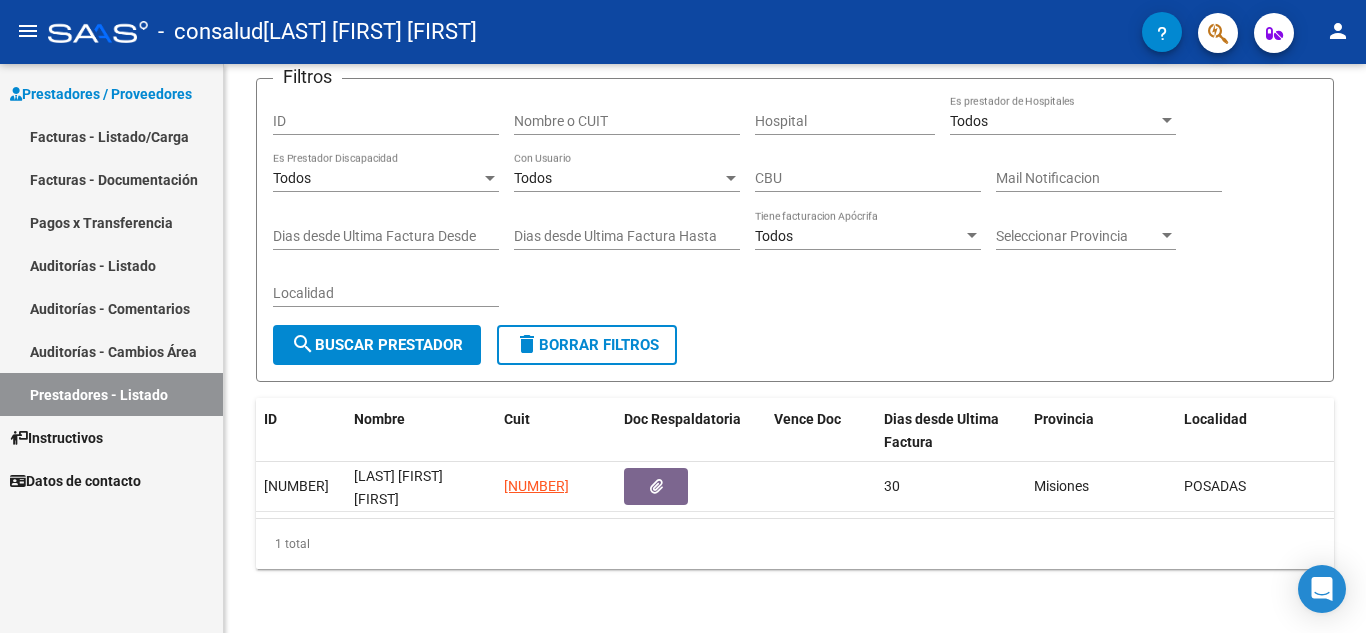 click on "Auditorías - Comentarios" at bounding box center (111, 308) 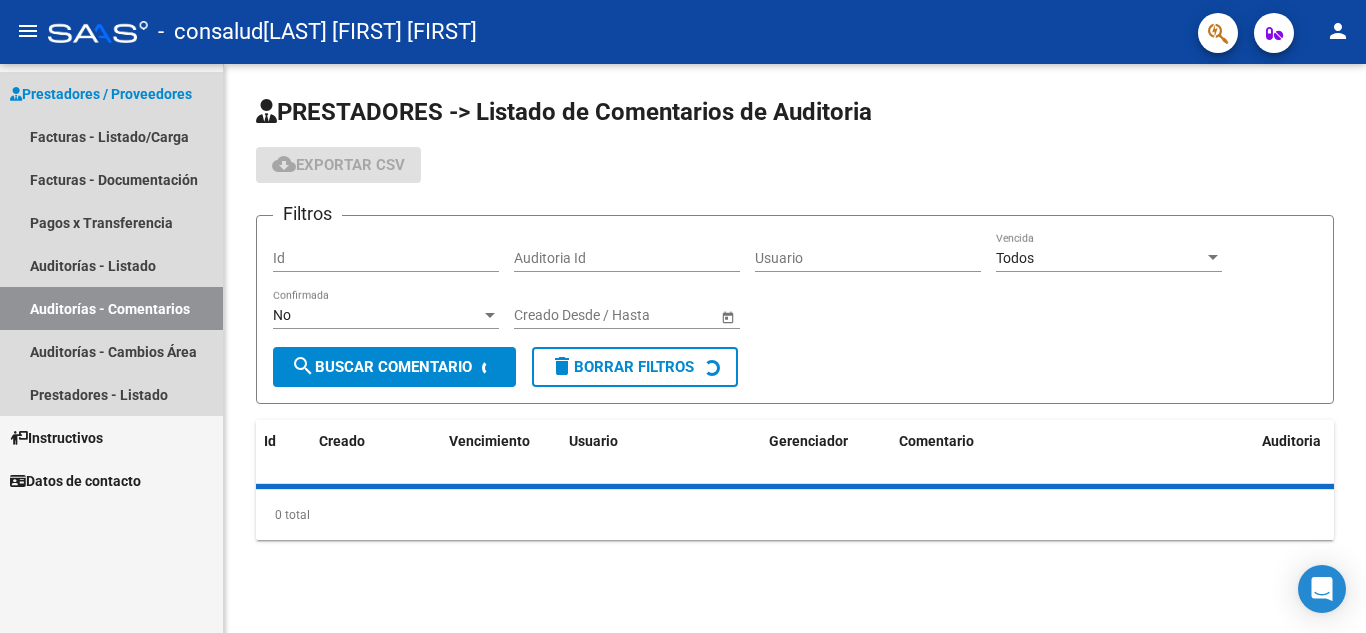 scroll, scrollTop: 0, scrollLeft: 0, axis: both 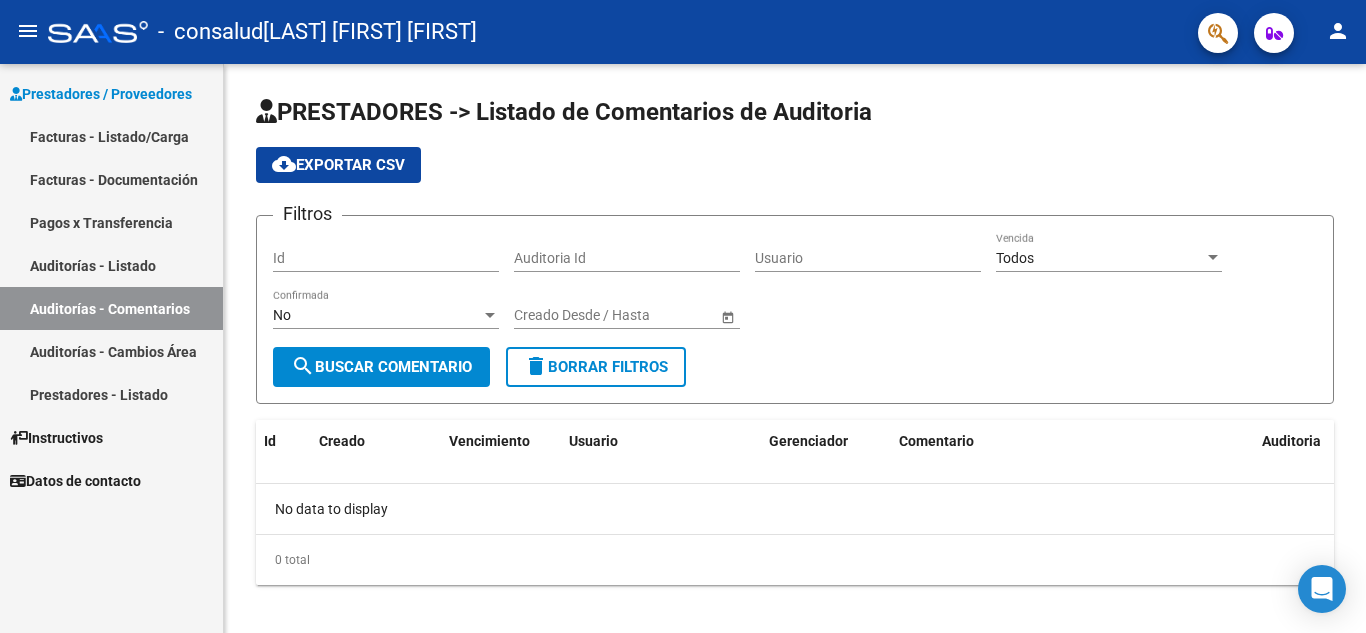 click on "Prestadores / Proveedores" at bounding box center [101, 94] 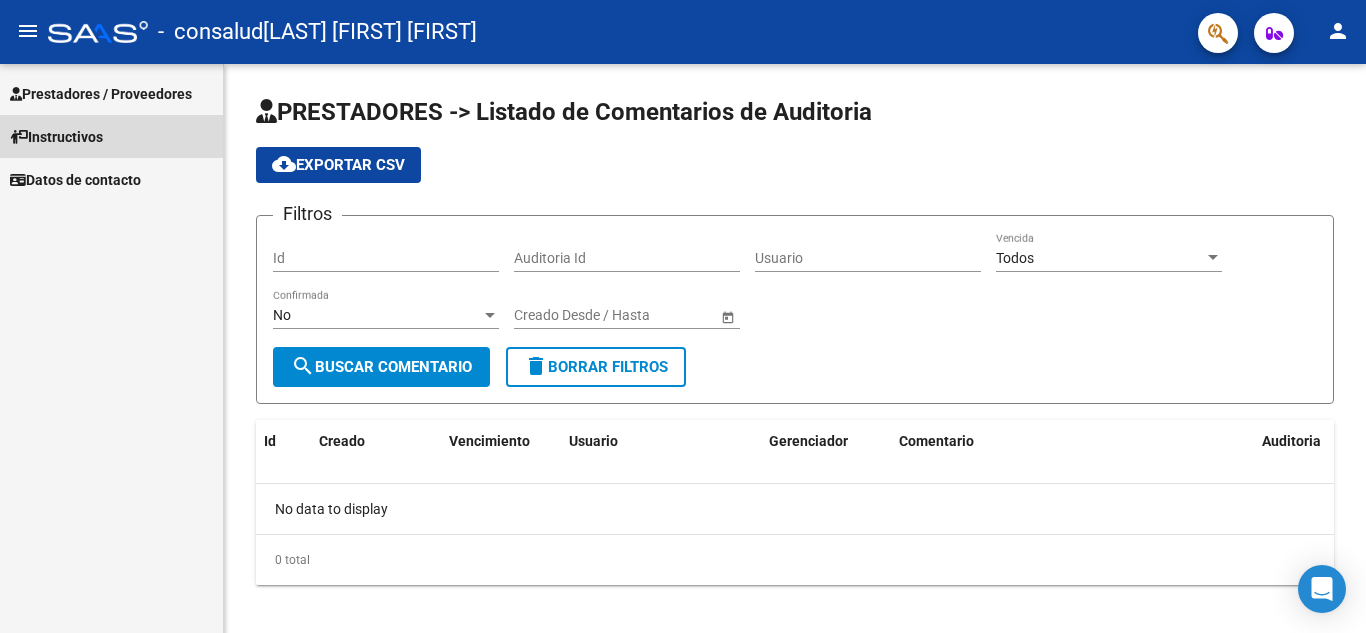 click on "Instructivos" at bounding box center (56, 137) 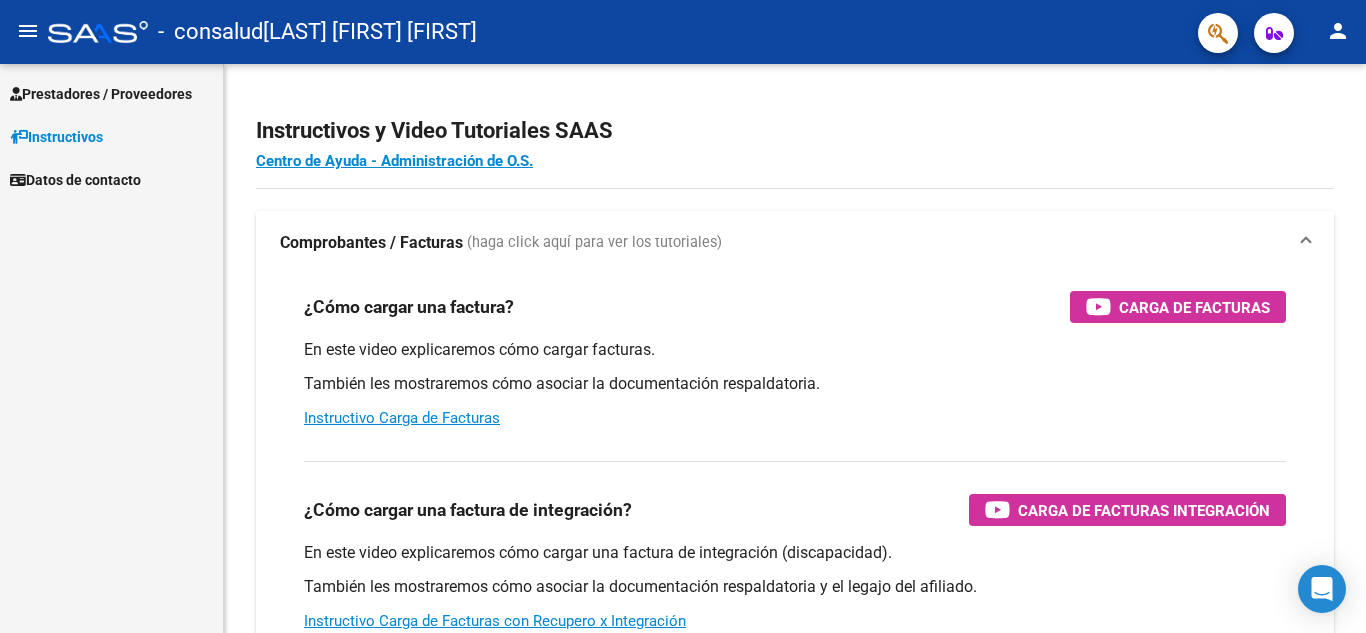 click on "Instructivos" at bounding box center (56, 137) 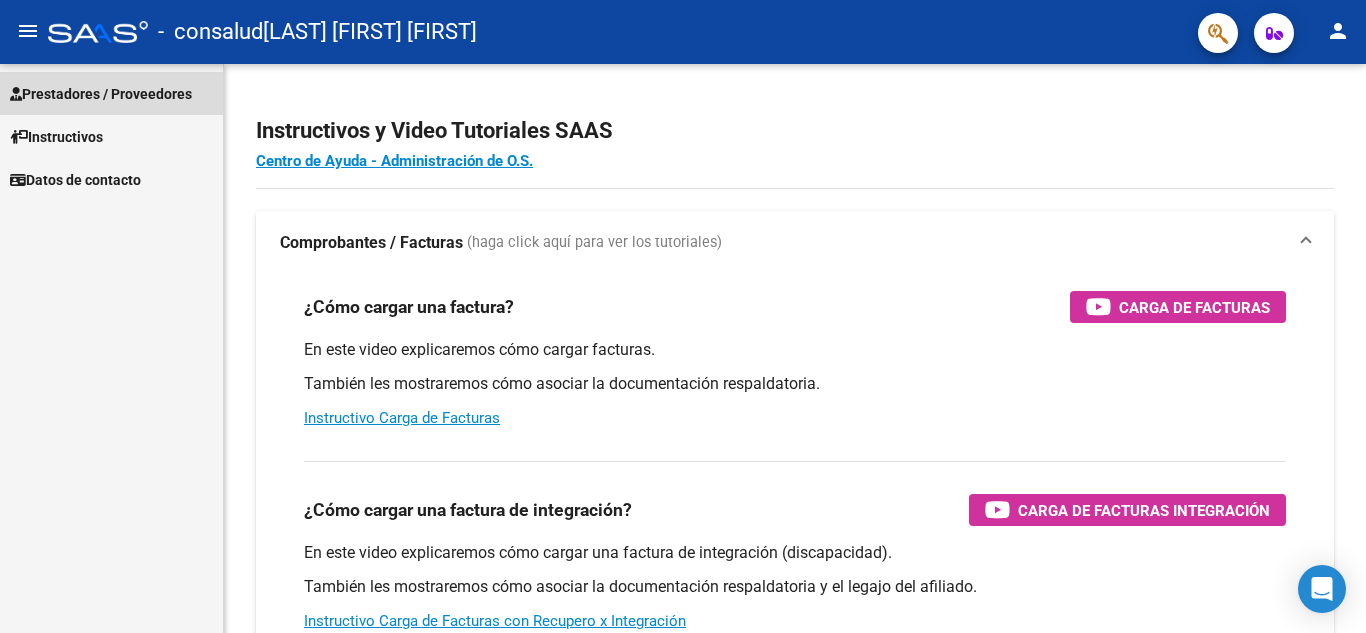 click on "Prestadores / Proveedores" at bounding box center (101, 94) 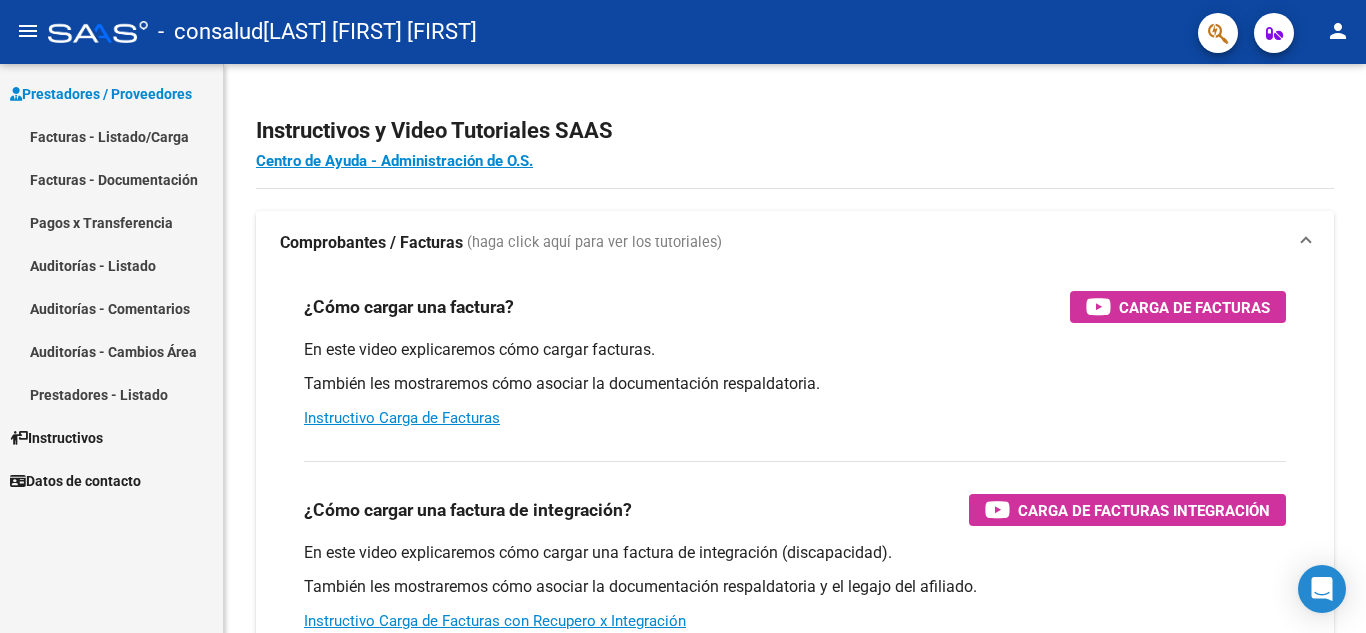 click on "menu" 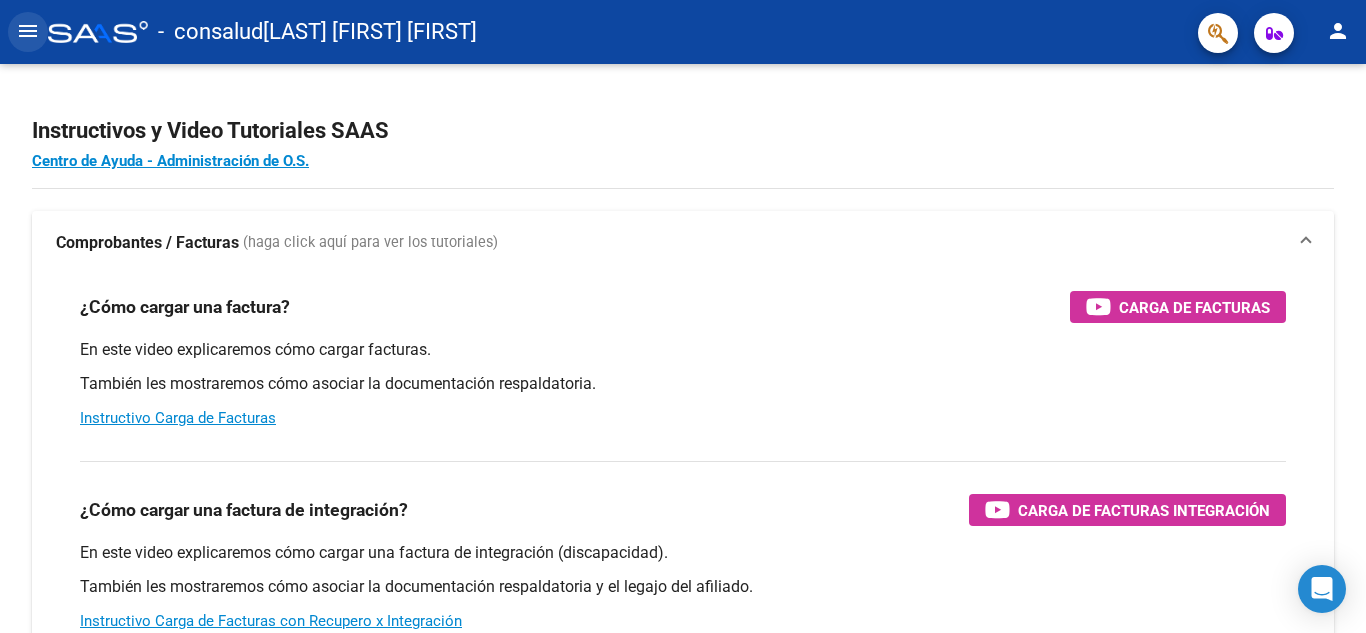 click on "menu" 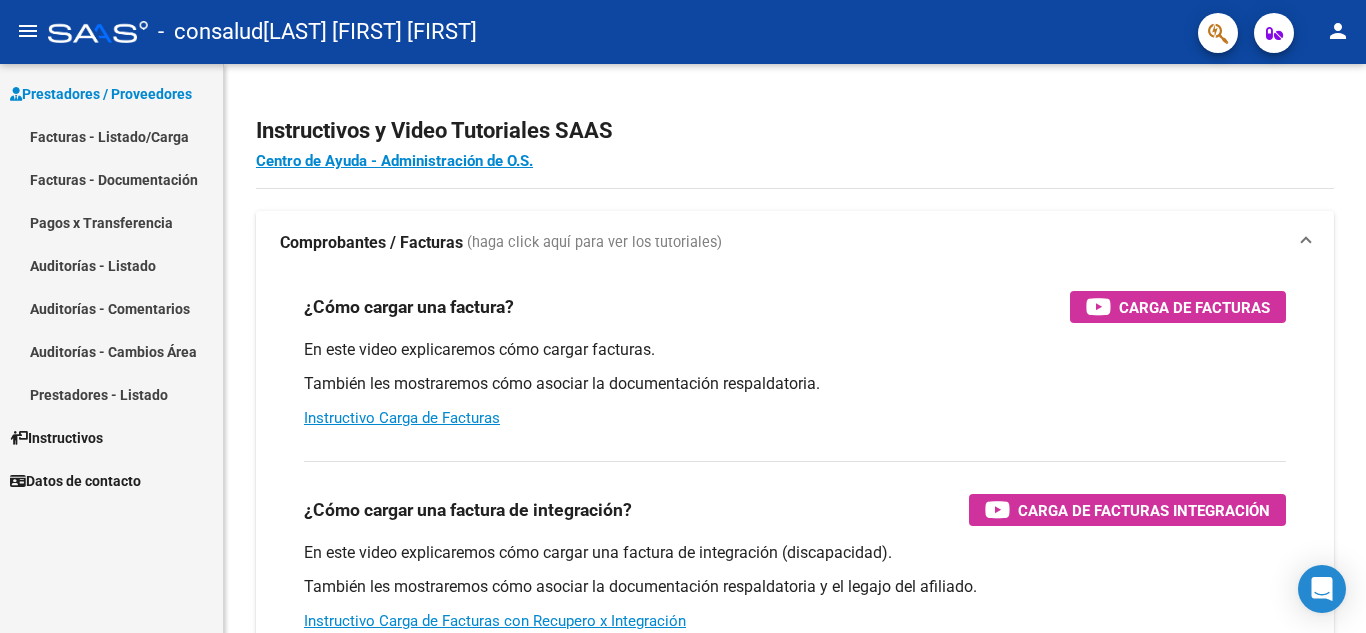 click on "Facturas - Listado/Carga" at bounding box center [111, 136] 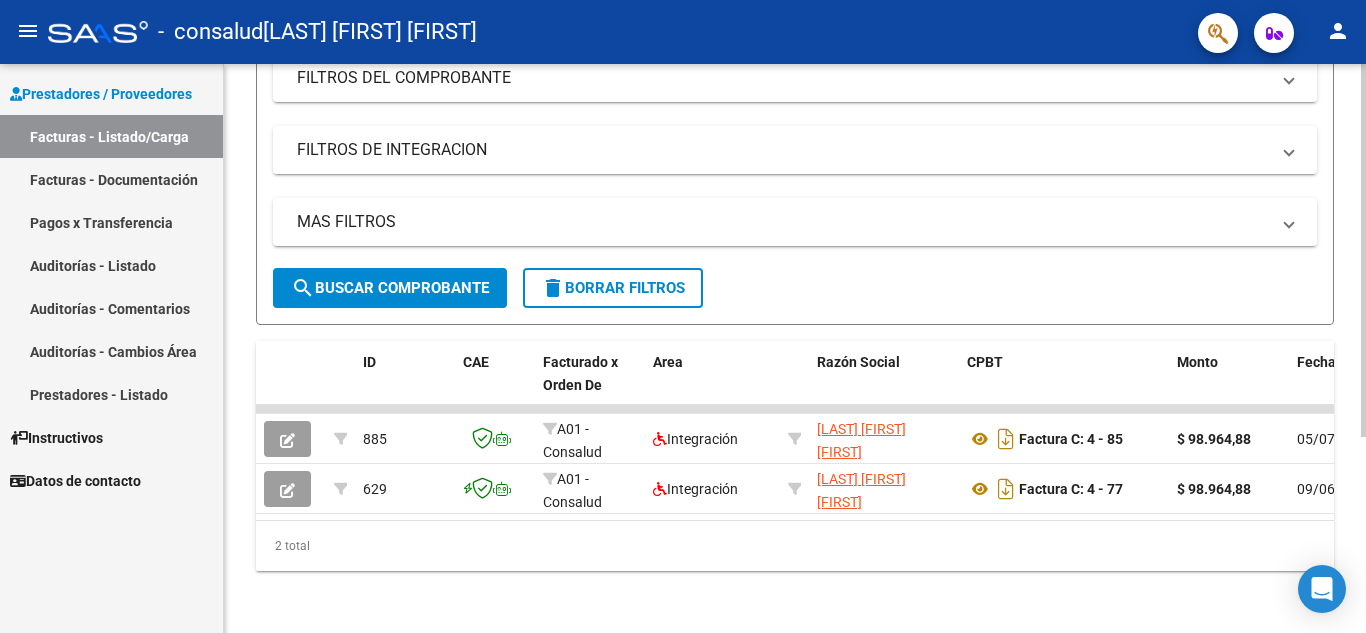 scroll, scrollTop: 299, scrollLeft: 0, axis: vertical 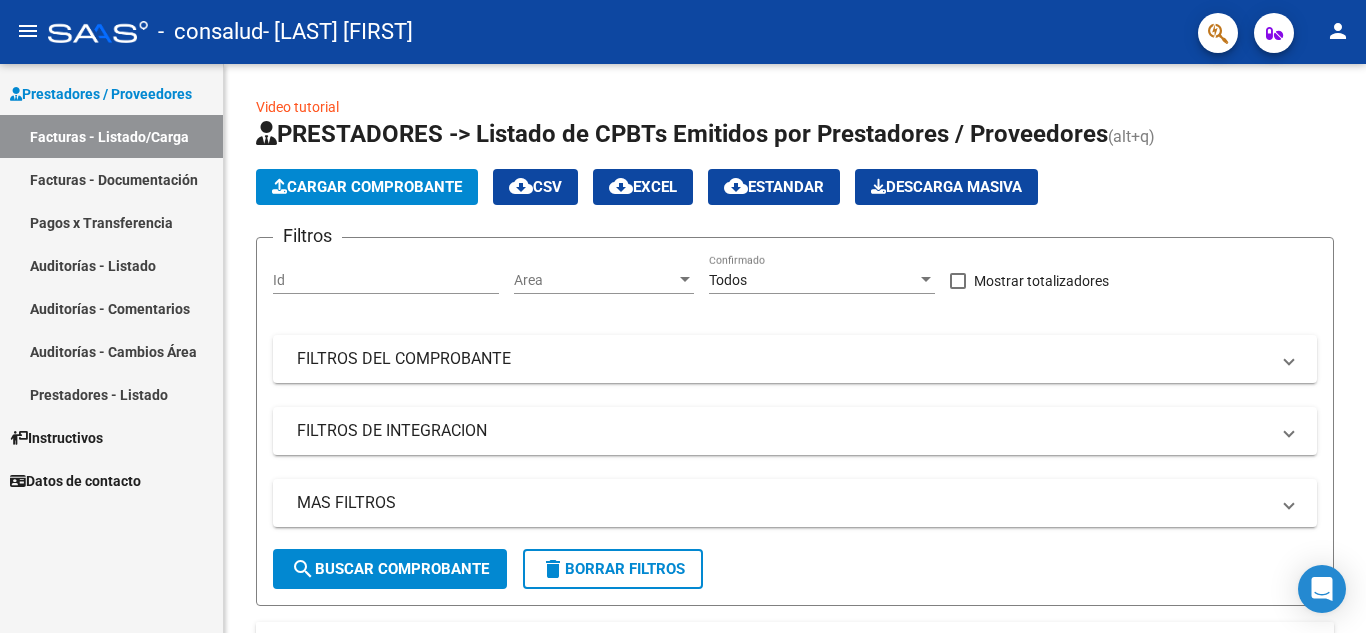 click on "Facturas - Documentación" at bounding box center [111, 179] 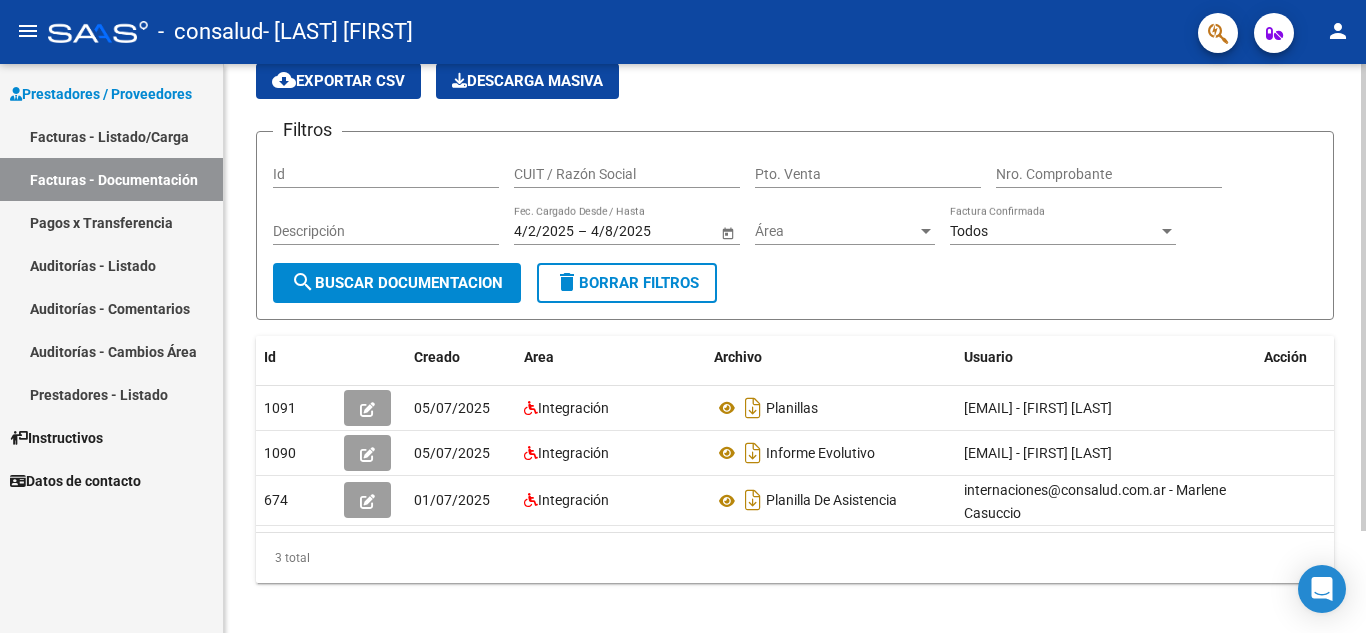 click on "PRESTADORES -> Comprobantes - Documentación Respaldatoria cloud_download  Exportar CSV   Descarga Masiva
Filtros Id CUIT / Razón Social Pto. Venta Nro. Comprobante Descripción 4/2/2025 4/2/2025 – 4/8/2025 4/8/2025 Fec. Cargado Desde / Hasta Área Área Todos Factura Confirmada search  Buscar Documentacion  delete  Borrar Filtros  Id Creado Area Archivo Usuario Acción 1091
05/07/2025 Integración Planillas  [EMAIL] -   [FIRST] [LAST]  1090
05/07/2025 Integración Informe Evolutivo  [EMAIL] -   [FIRST] [LAST]  674
01/07/2025 Integración Planilla De Asistencia  [EMAIL] - Marlene Casuccio   3 total   1" 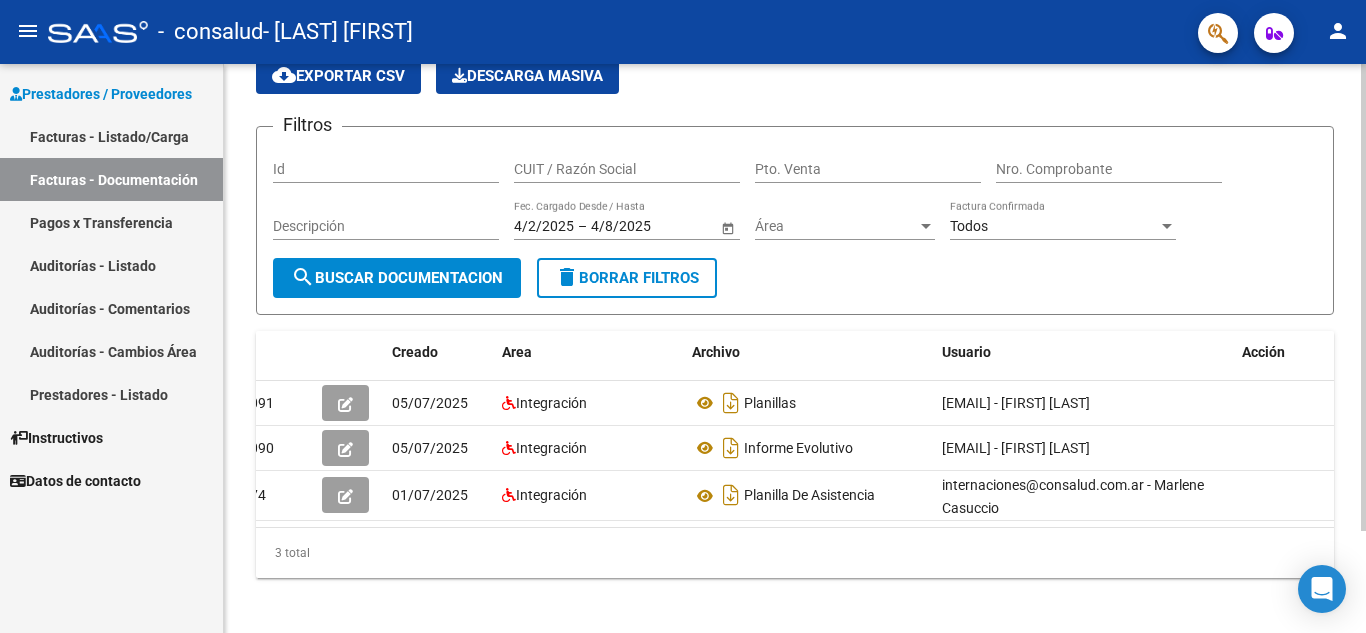 scroll, scrollTop: 0, scrollLeft: 0, axis: both 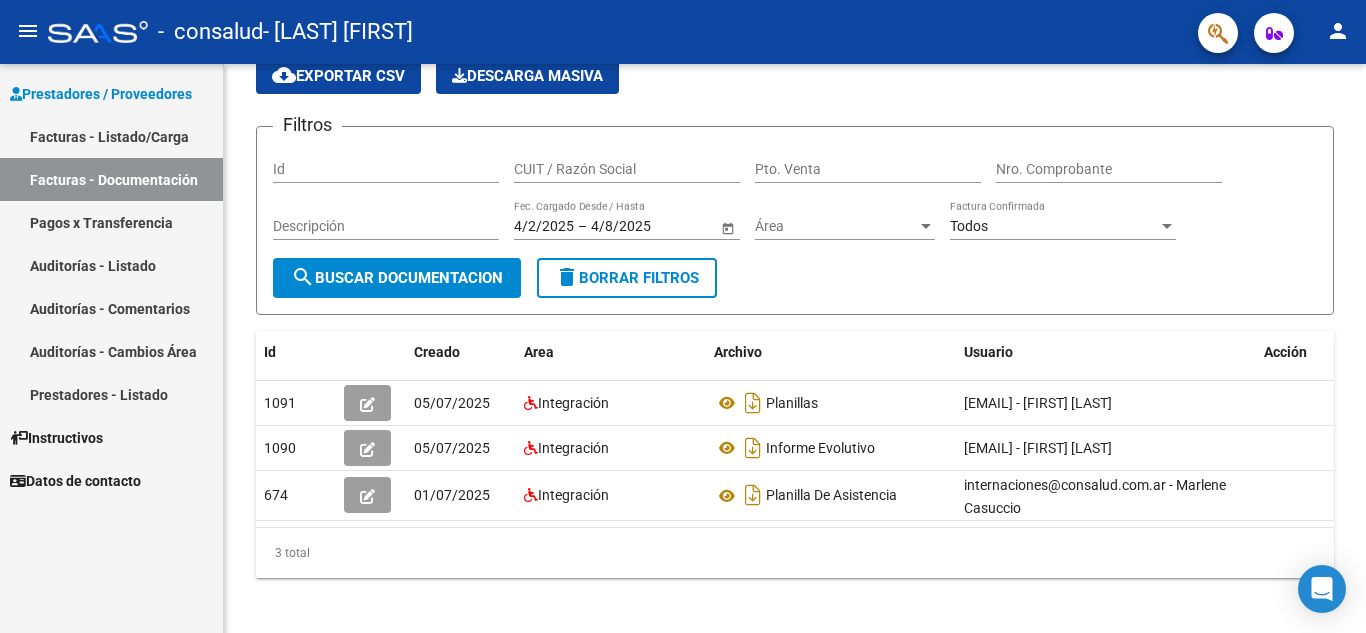 click on "Facturas - Listado/Carga" at bounding box center (111, 136) 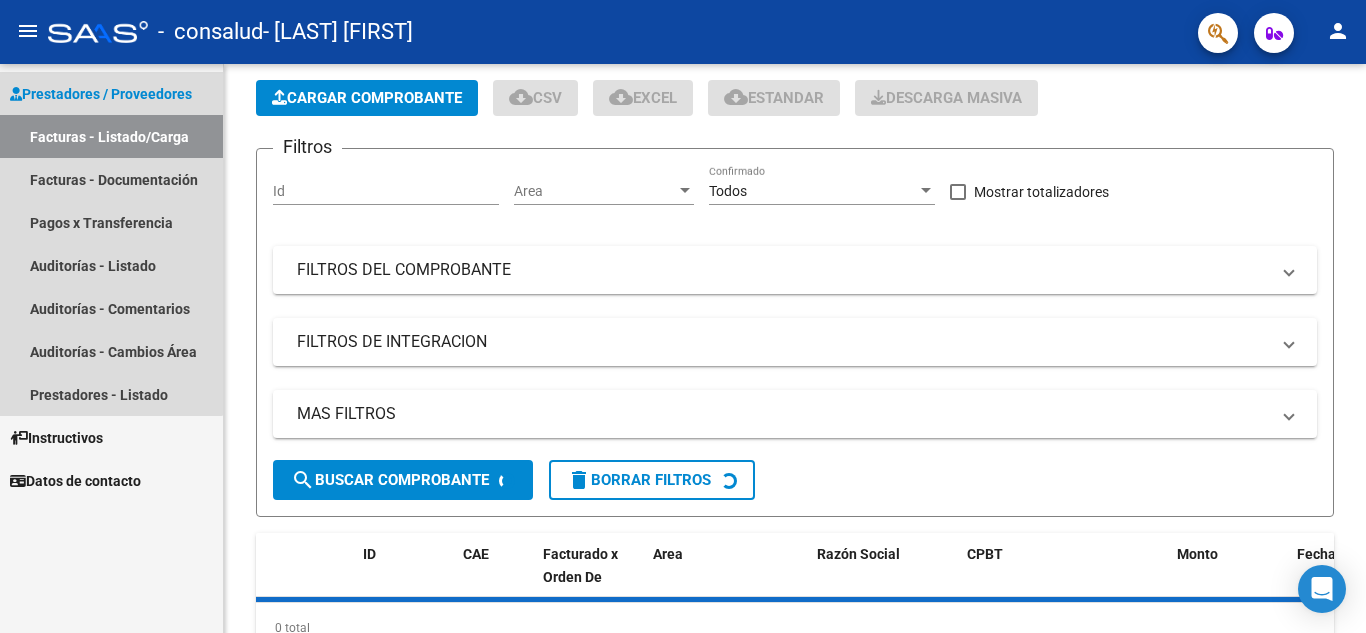 scroll, scrollTop: 0, scrollLeft: 0, axis: both 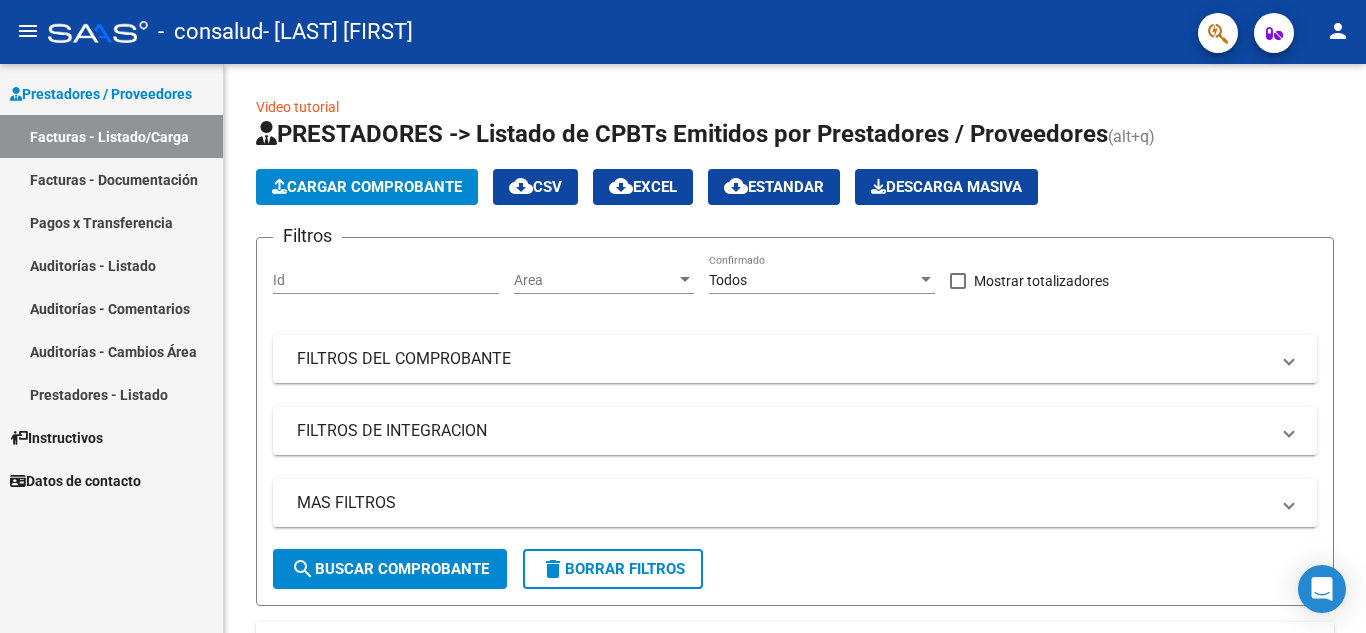 click on "Pagos x Transferencia" at bounding box center (111, 222) 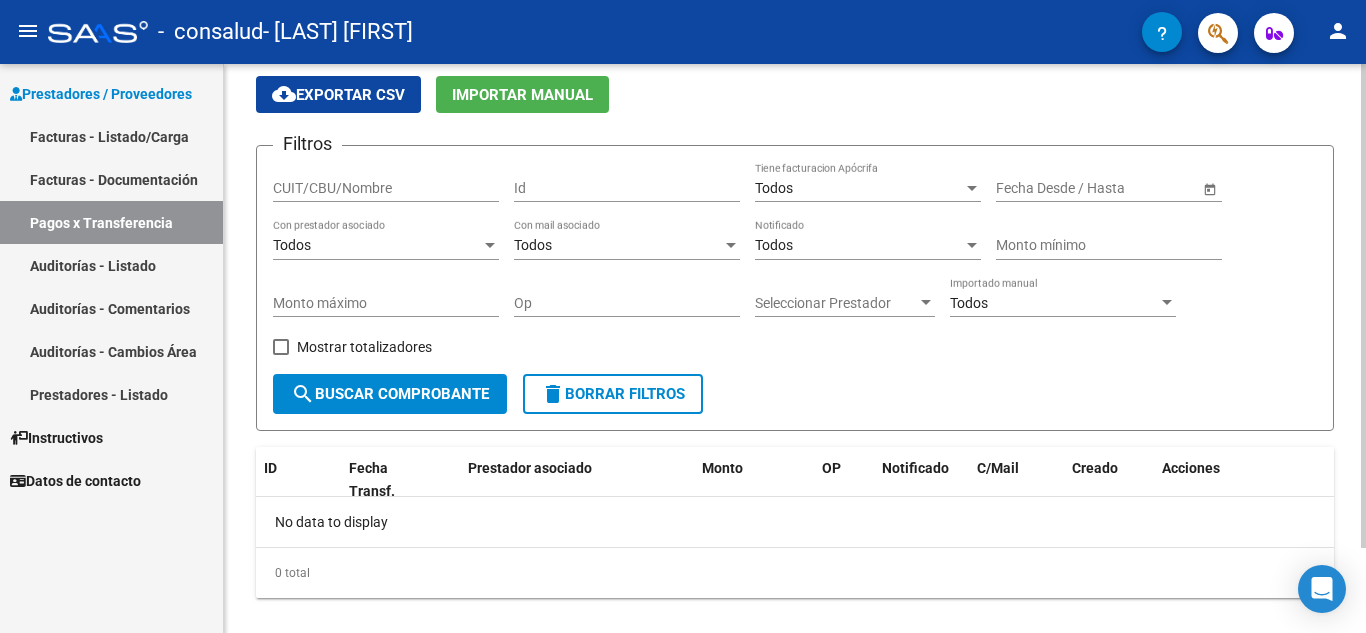 scroll, scrollTop: 100, scrollLeft: 0, axis: vertical 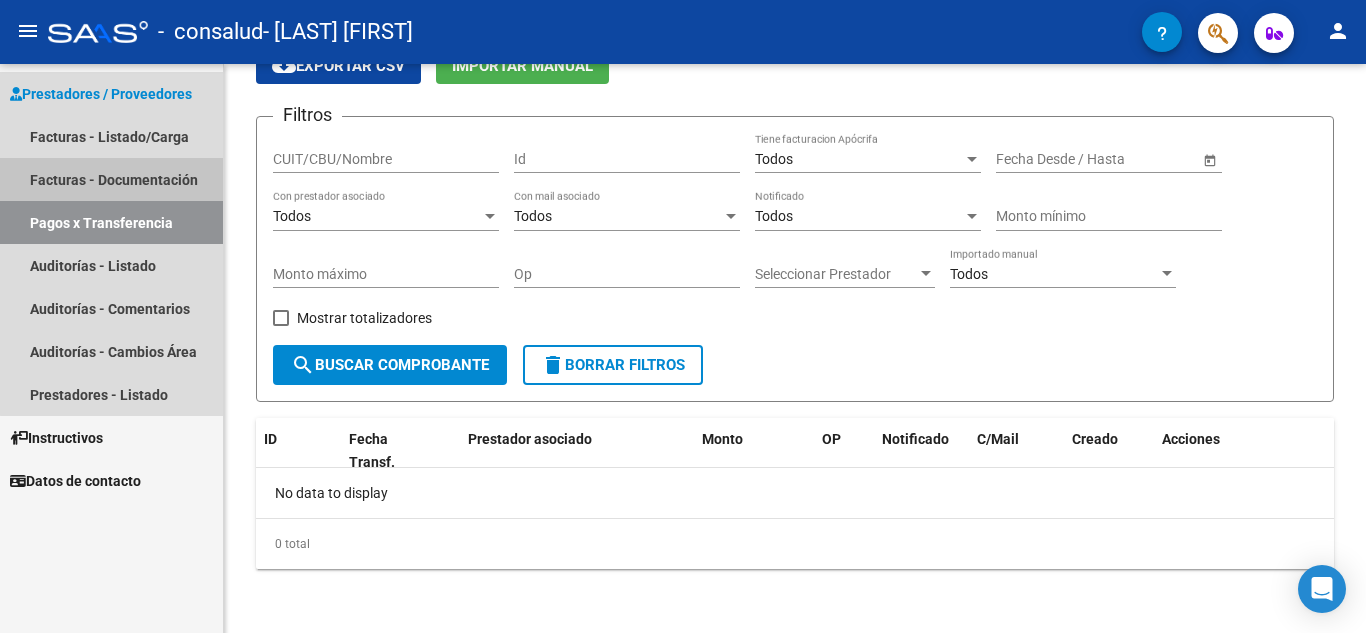click on "Facturas - Documentación" at bounding box center (111, 179) 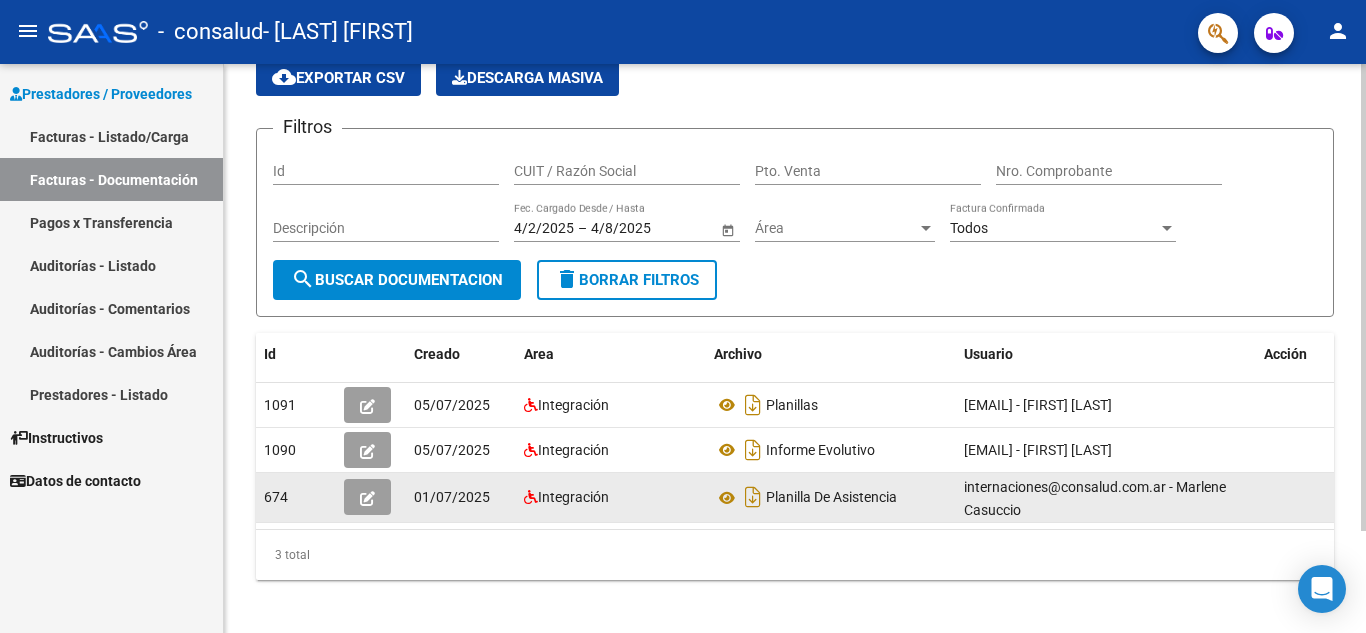 scroll, scrollTop: 124, scrollLeft: 0, axis: vertical 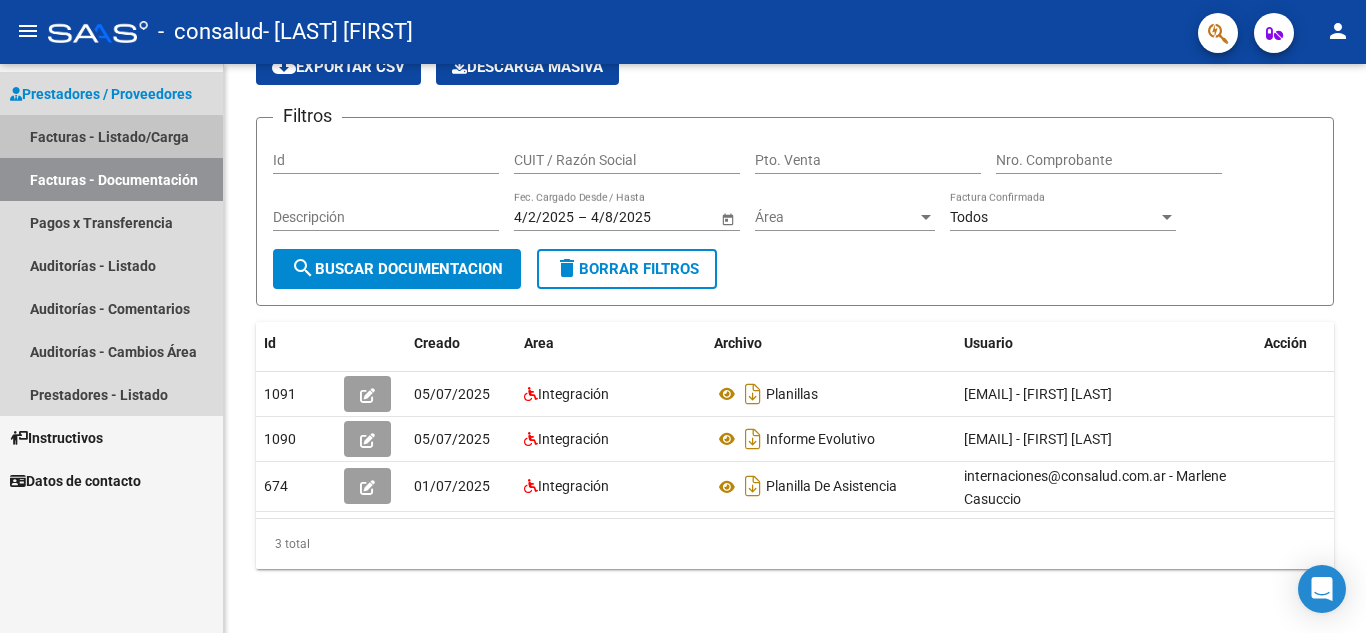 click on "Facturas - Listado/Carga" at bounding box center (111, 136) 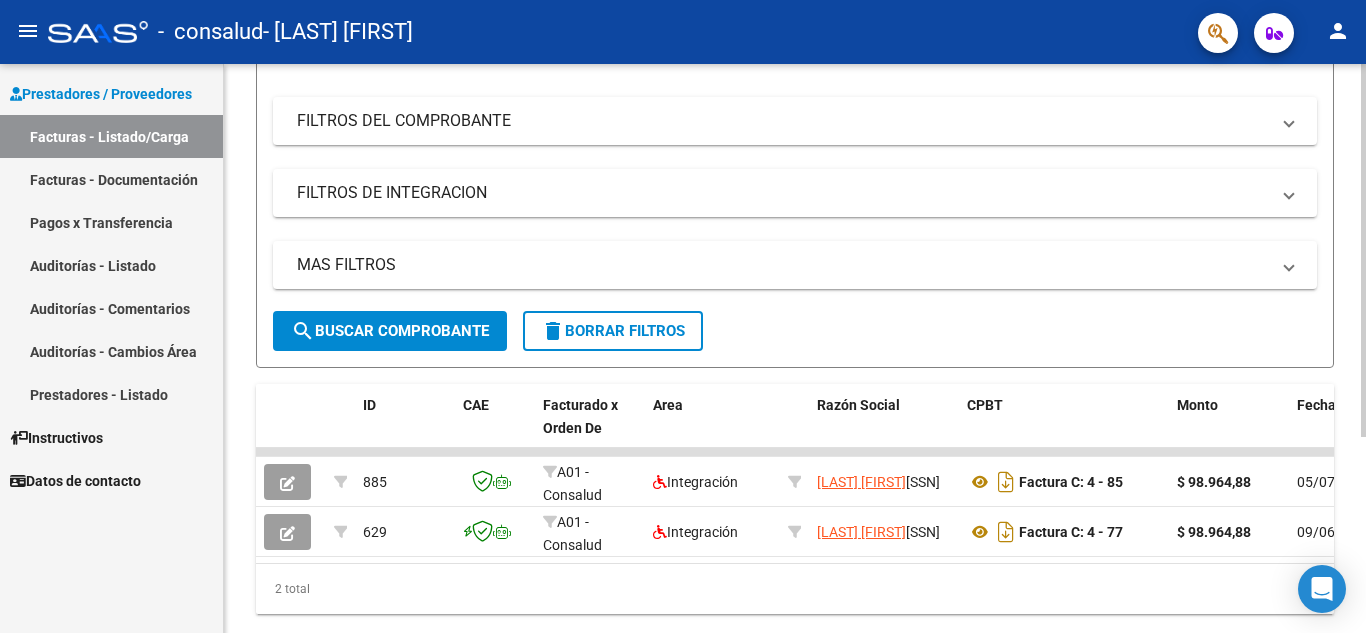 scroll, scrollTop: 299, scrollLeft: 0, axis: vertical 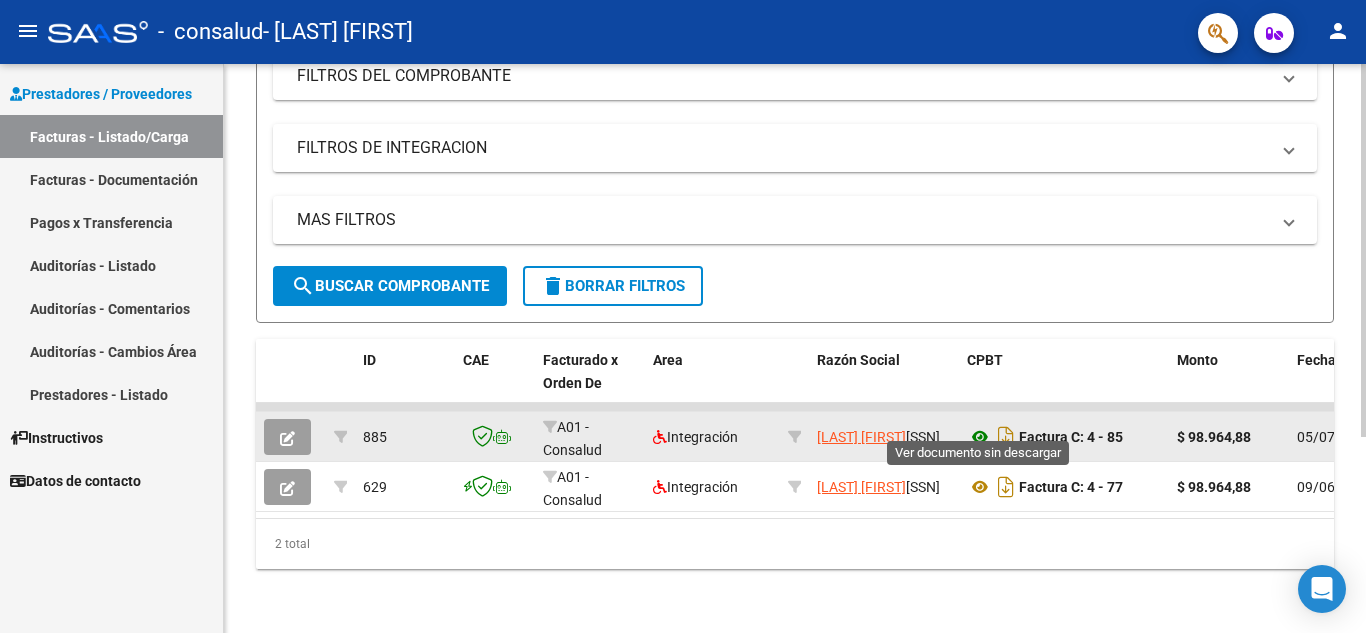 click 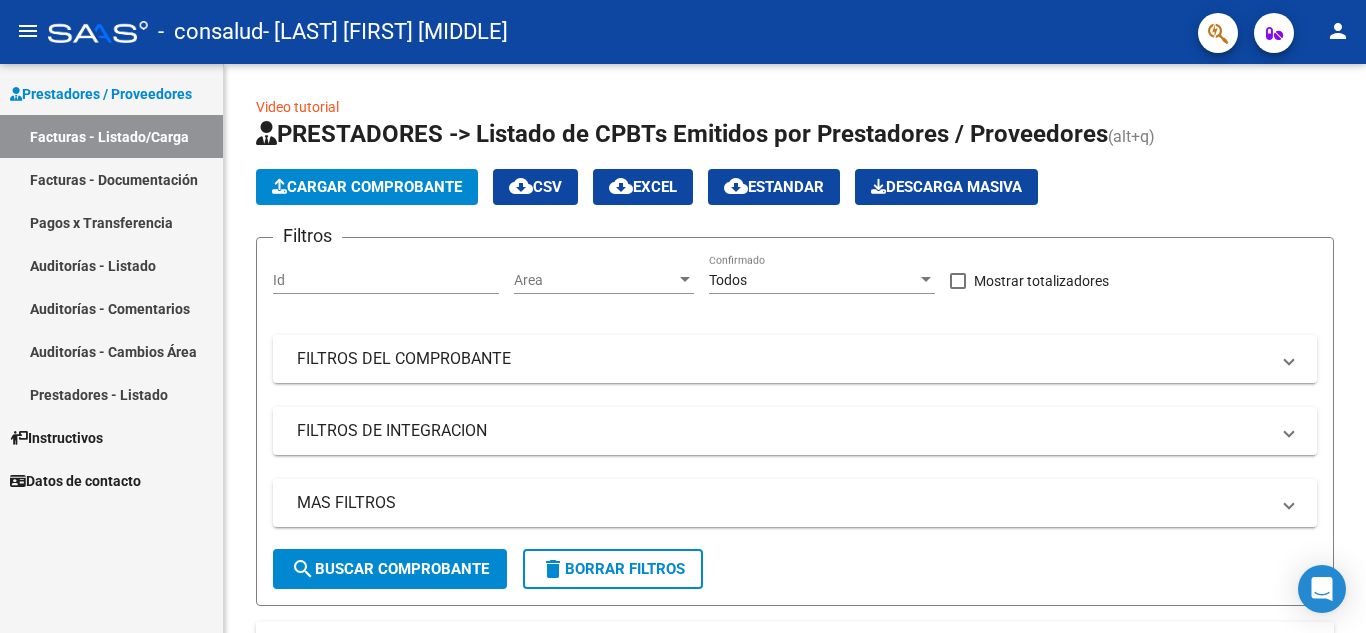 scroll, scrollTop: 0, scrollLeft: 0, axis: both 